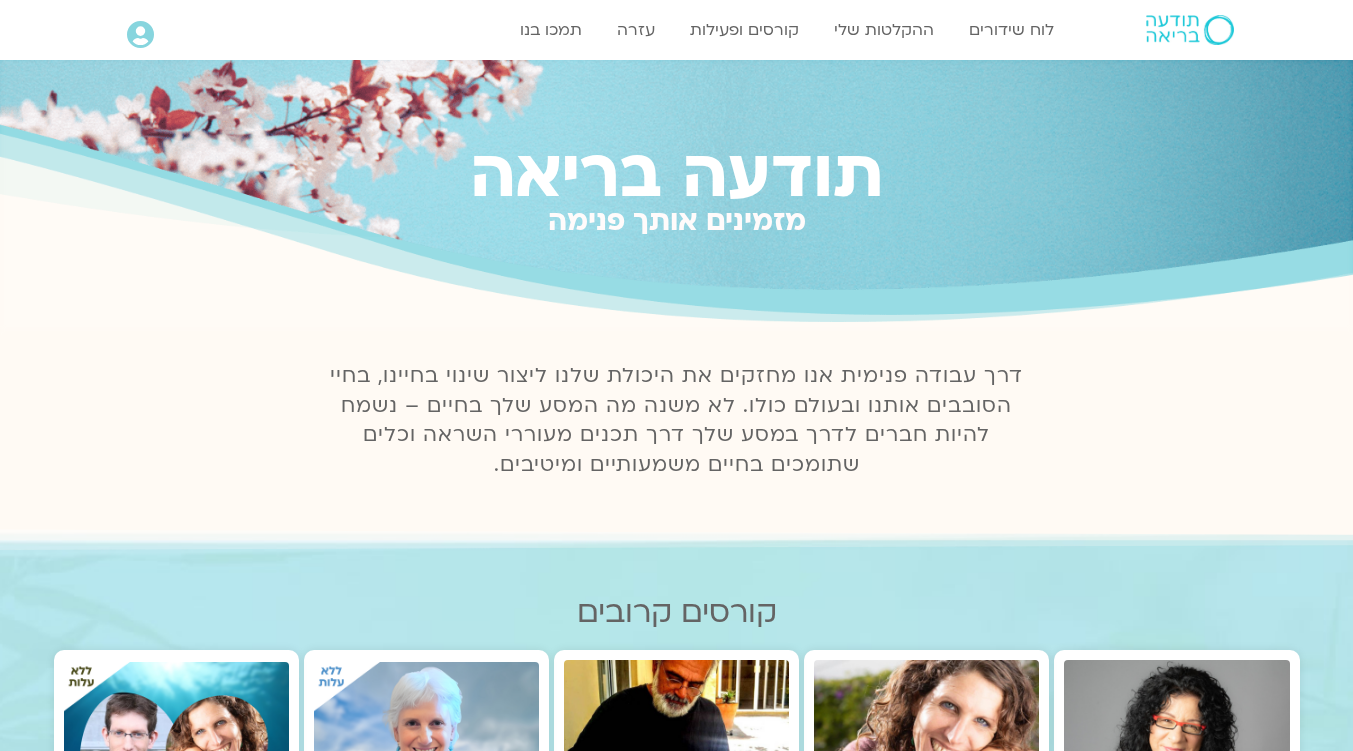 scroll, scrollTop: 0, scrollLeft: 0, axis: both 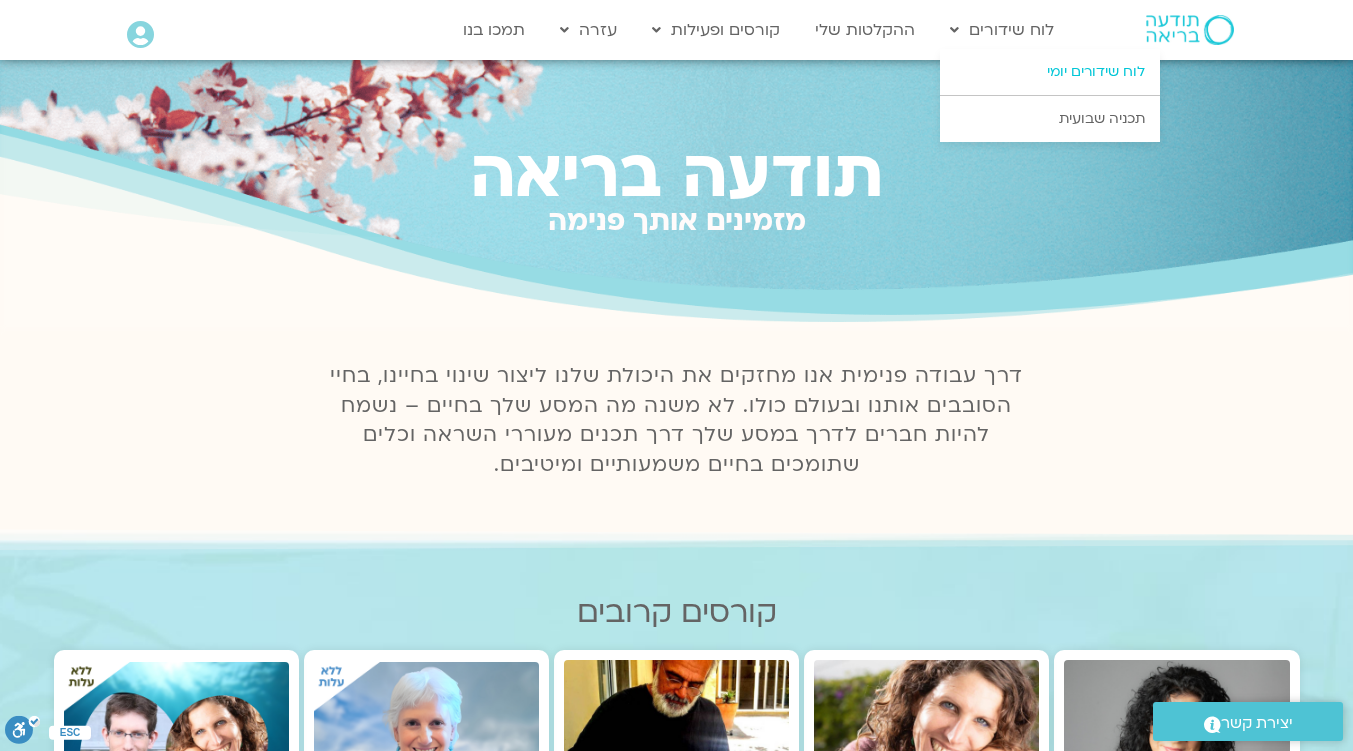 click on "לוח שידורים יומי" at bounding box center (1050, 72) 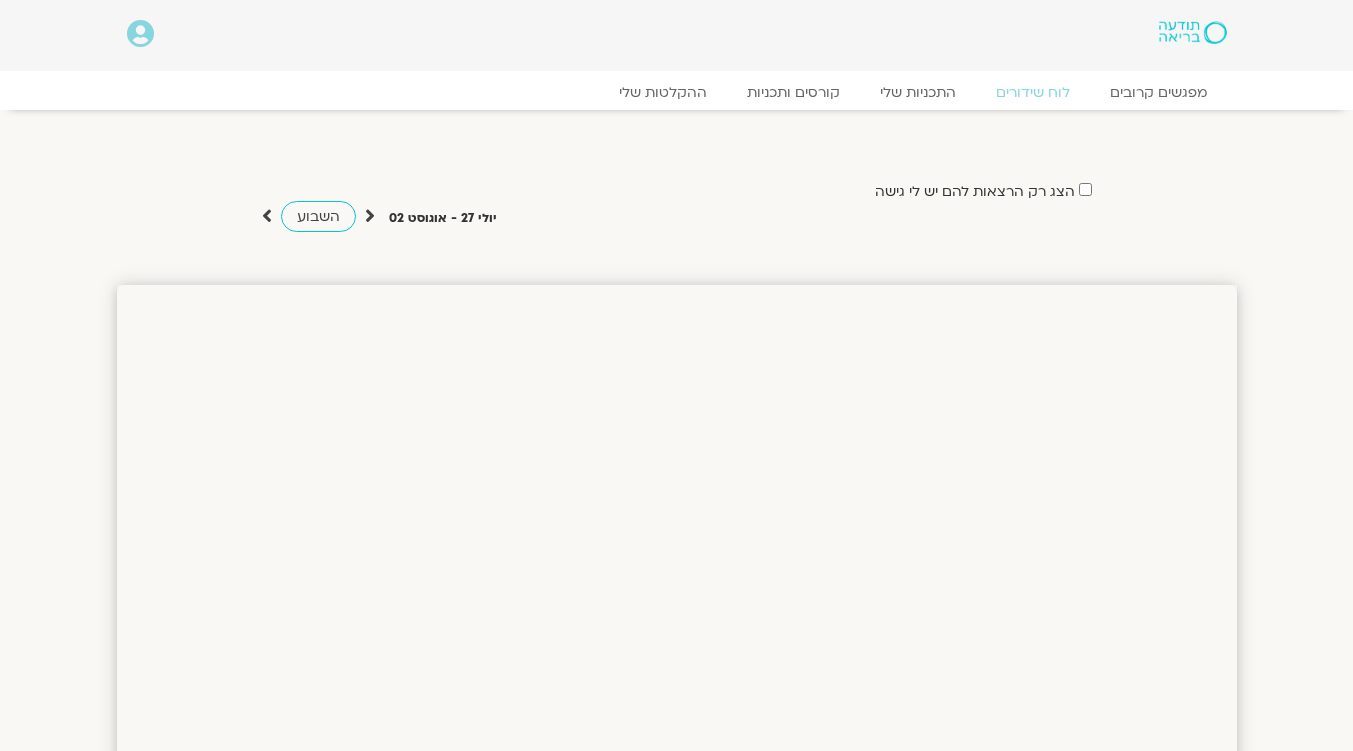 scroll, scrollTop: 0, scrollLeft: 0, axis: both 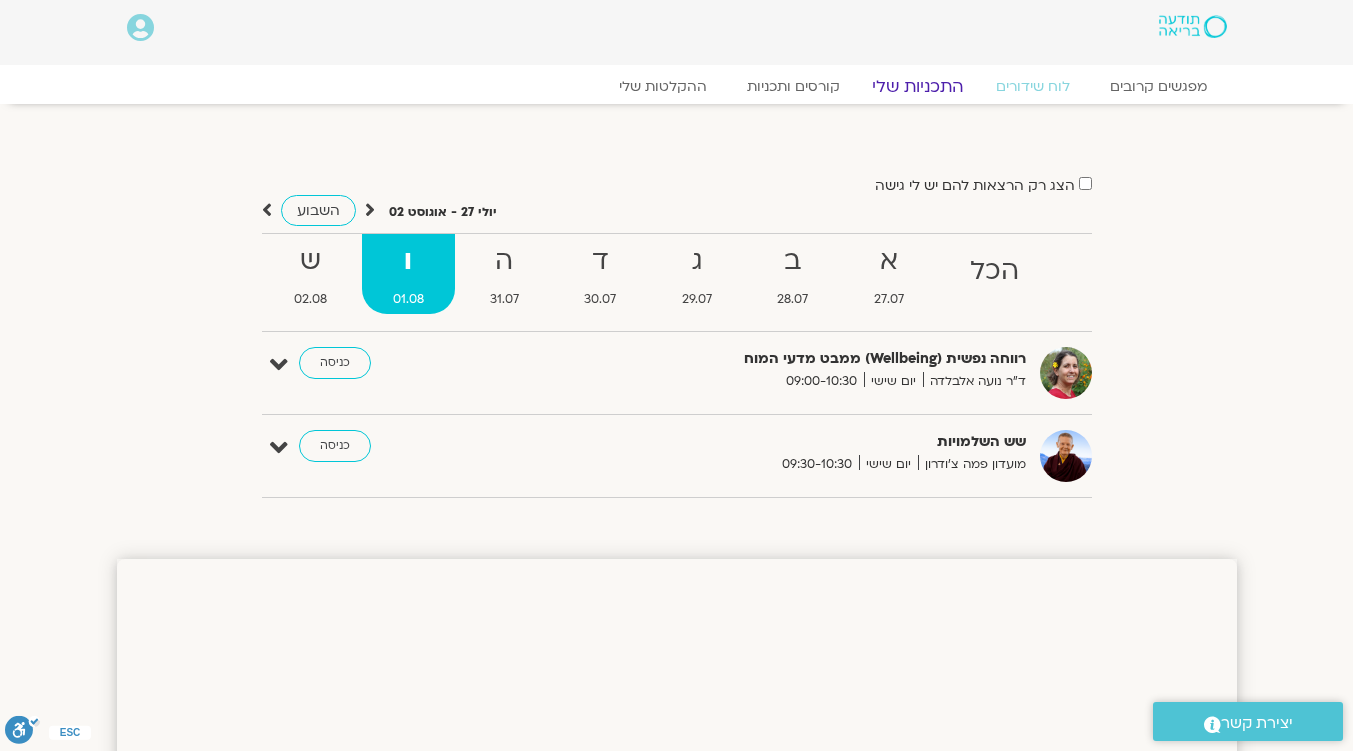 click on "התכניות שלי" 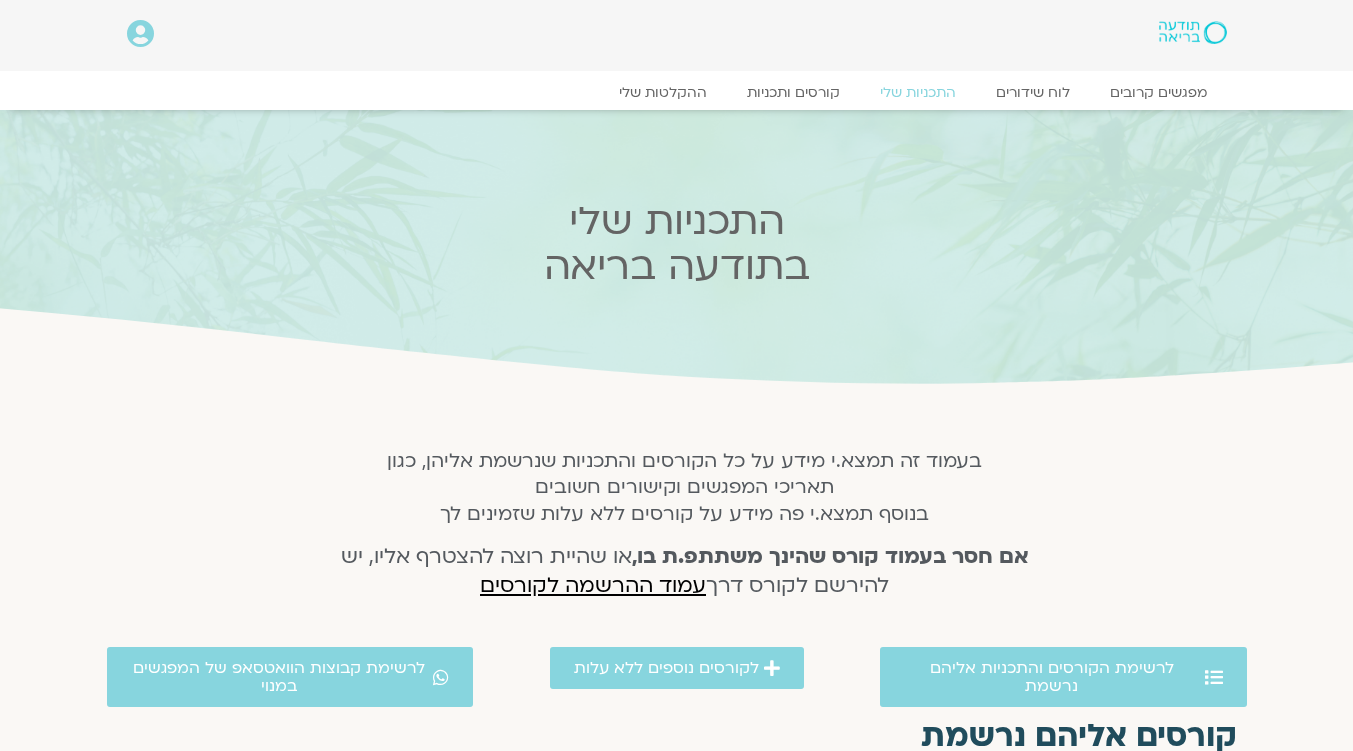 scroll, scrollTop: 0, scrollLeft: 0, axis: both 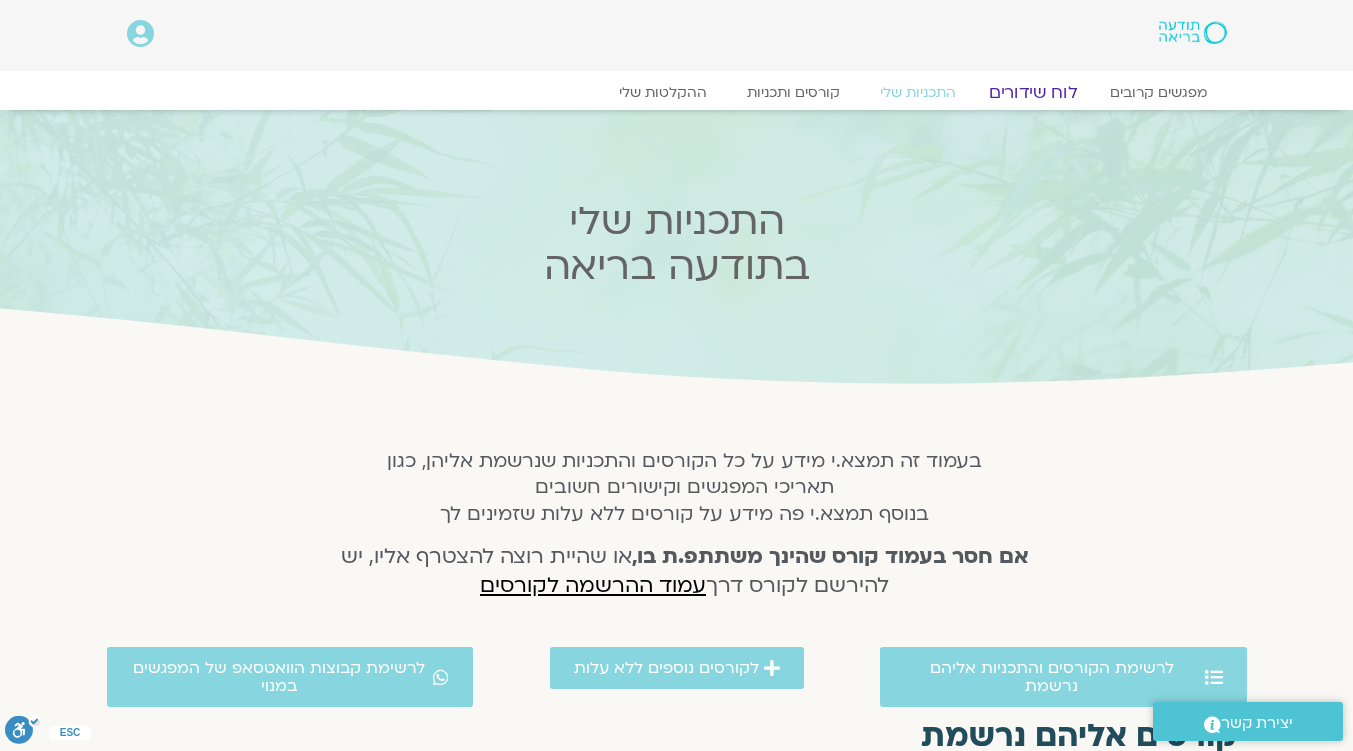 click on "לוח שידורים" 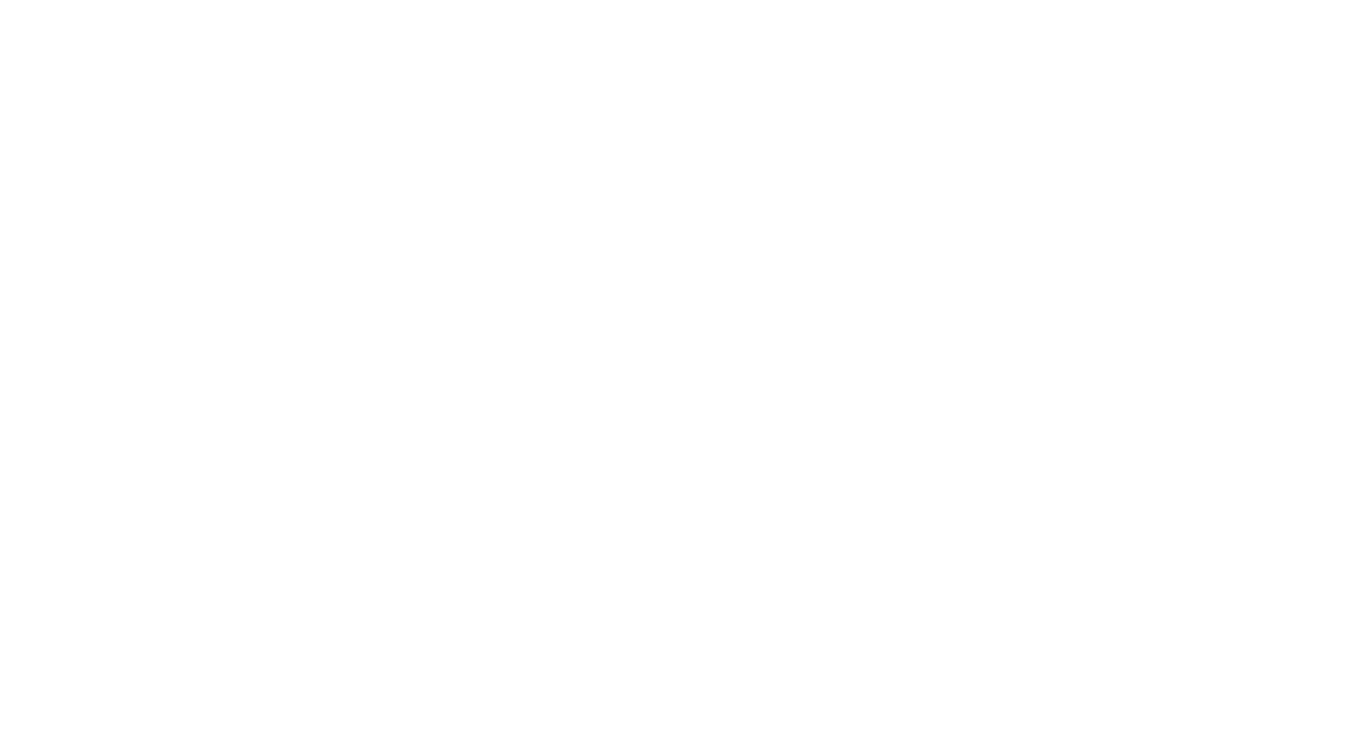scroll, scrollTop: 0, scrollLeft: 0, axis: both 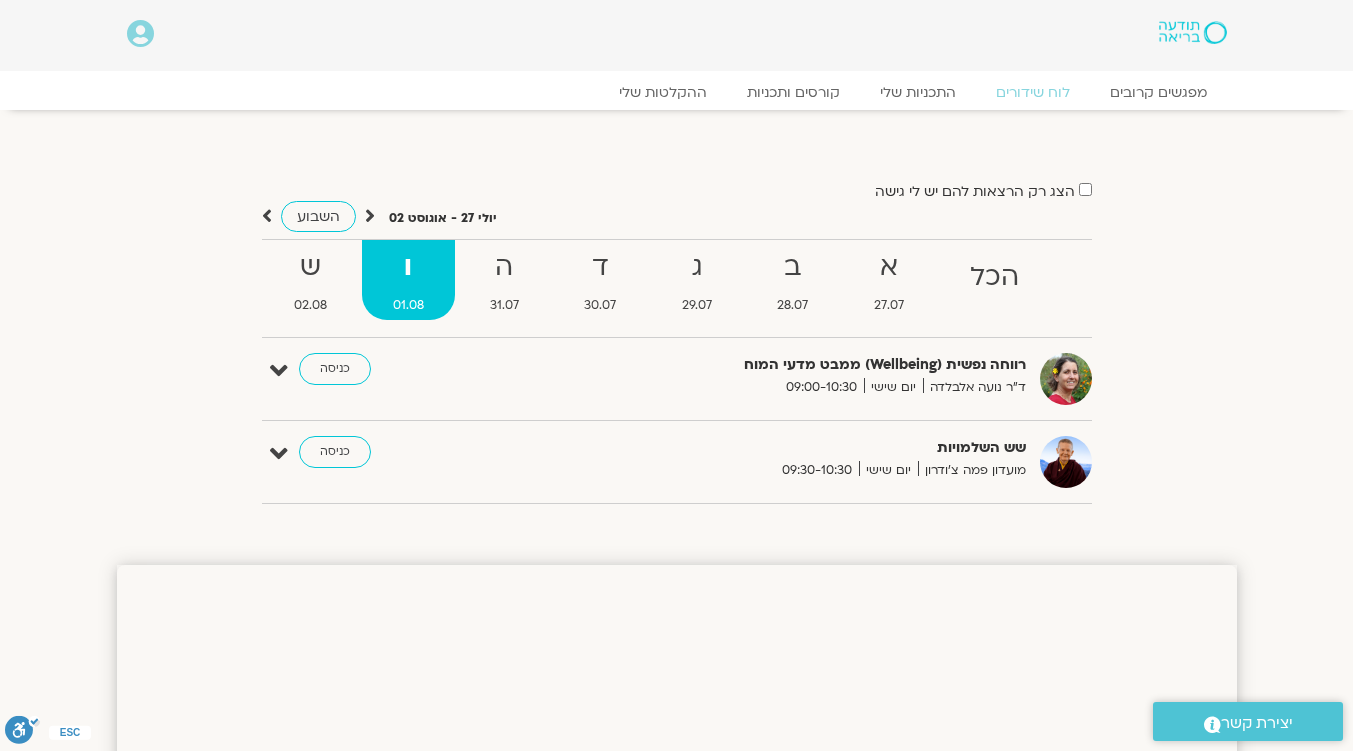 click at bounding box center (140, 34) 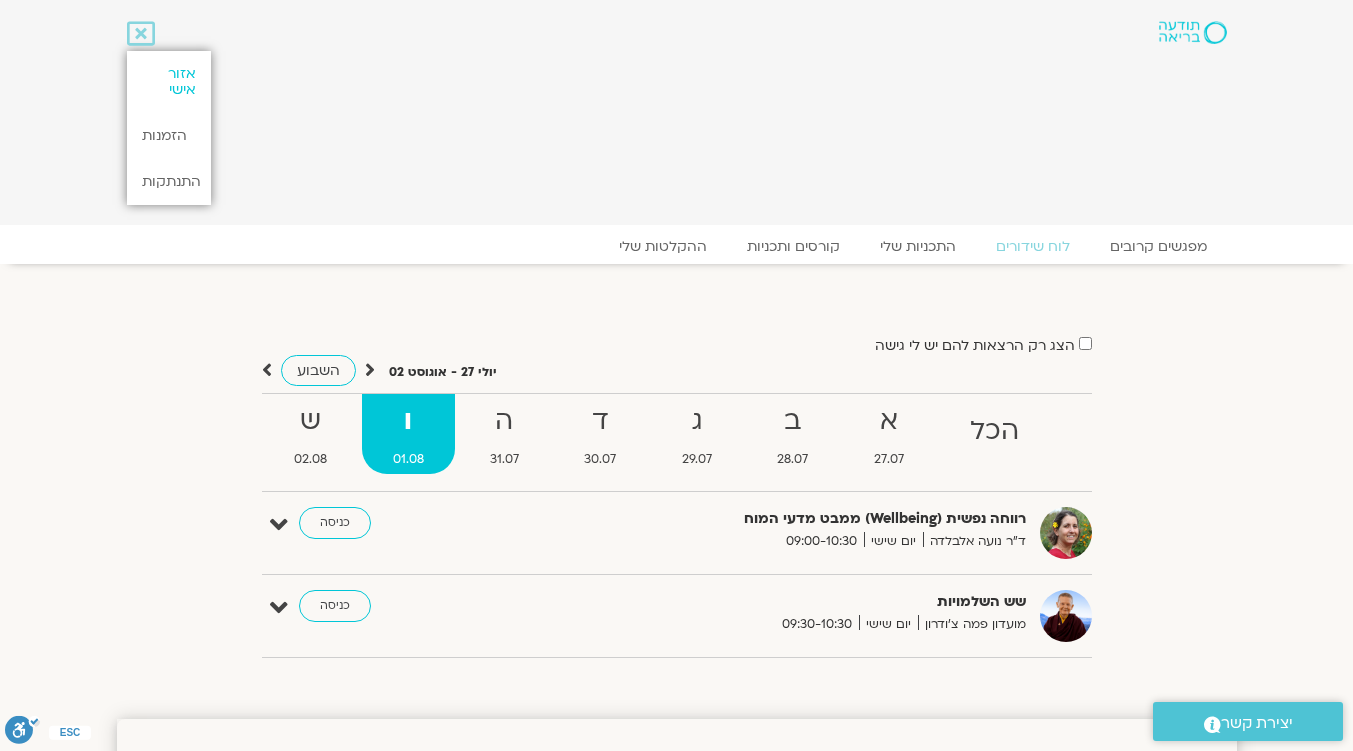 click on "אזור אישי" at bounding box center [169, 82] 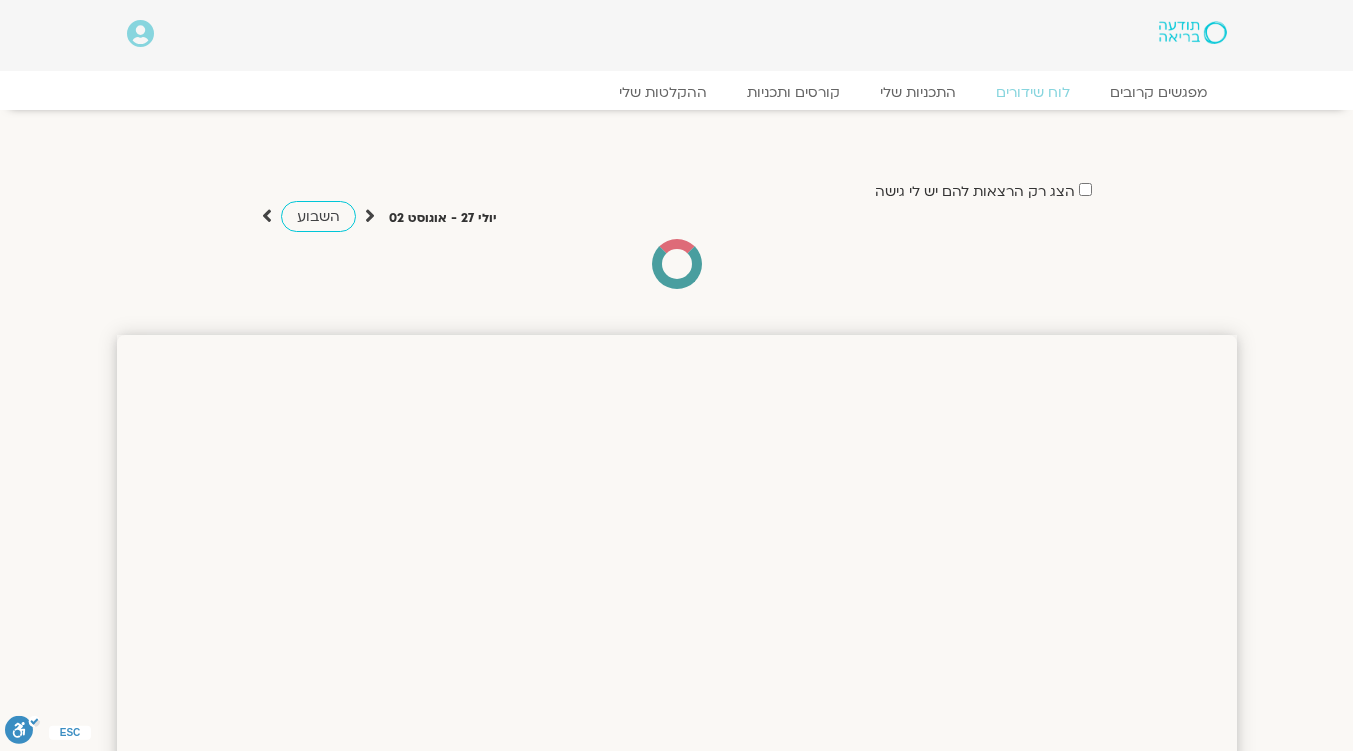 scroll, scrollTop: 0, scrollLeft: 0, axis: both 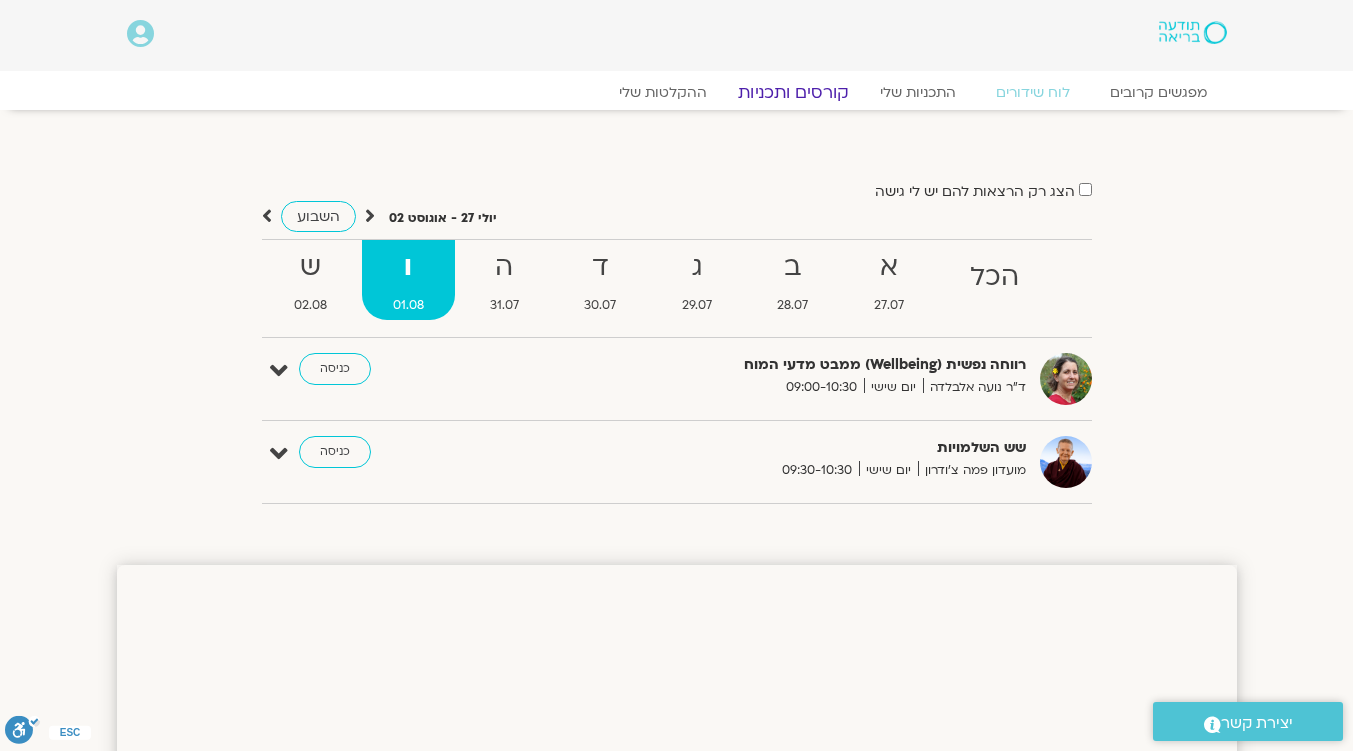click on "קורסים ותכניות" 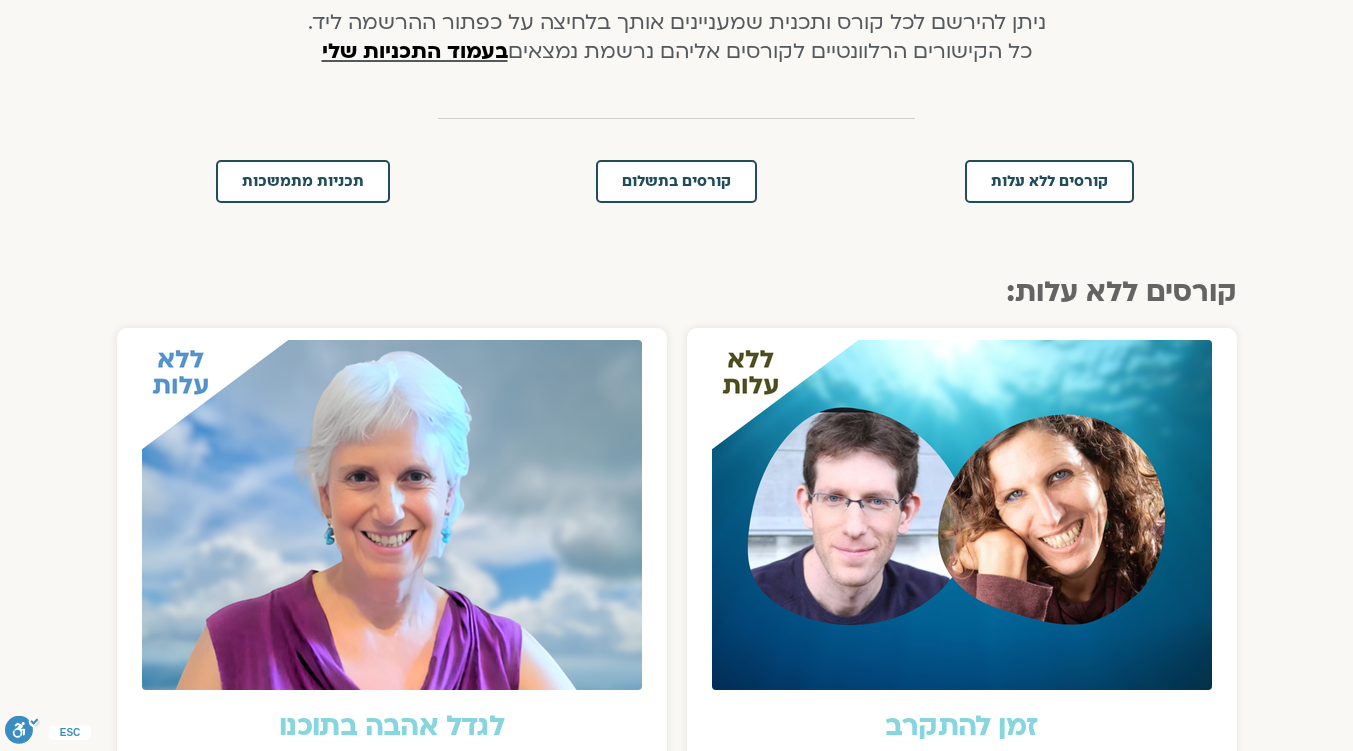 scroll, scrollTop: 506, scrollLeft: 0, axis: vertical 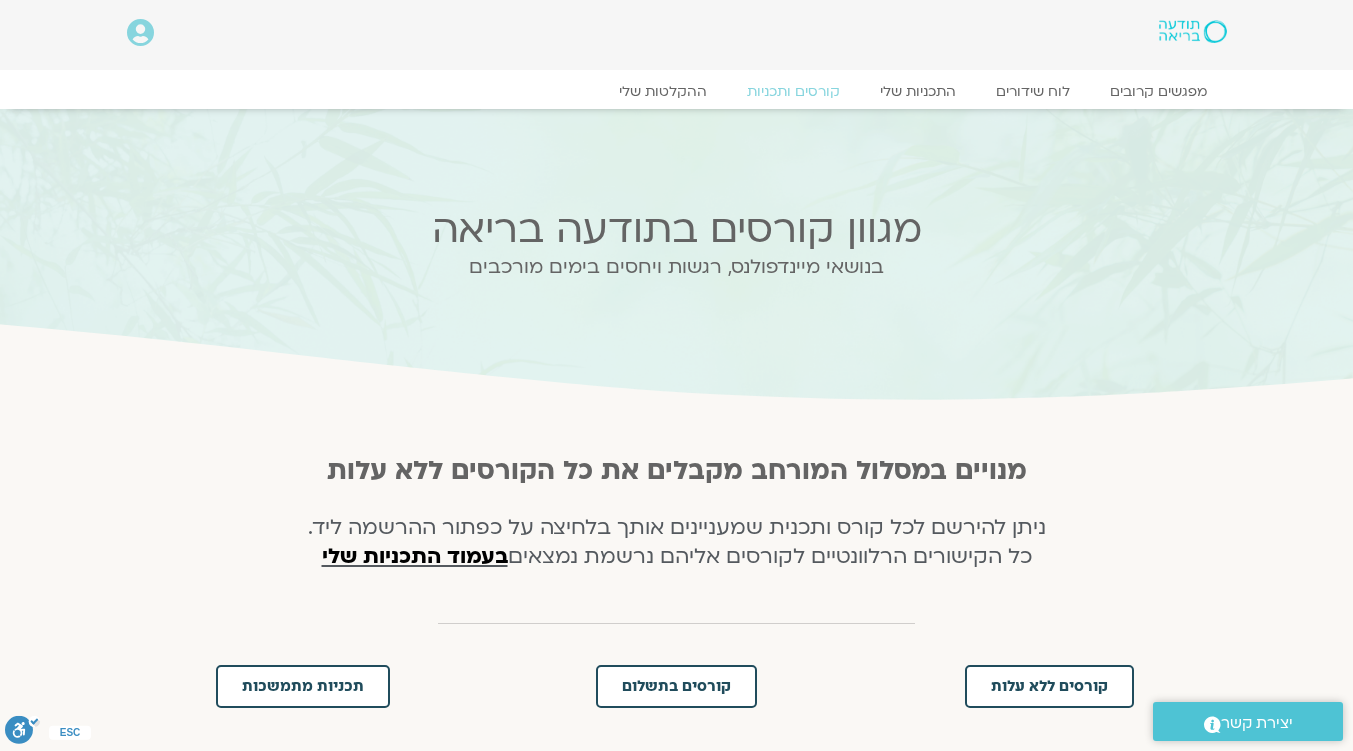 click at bounding box center [140, 33] 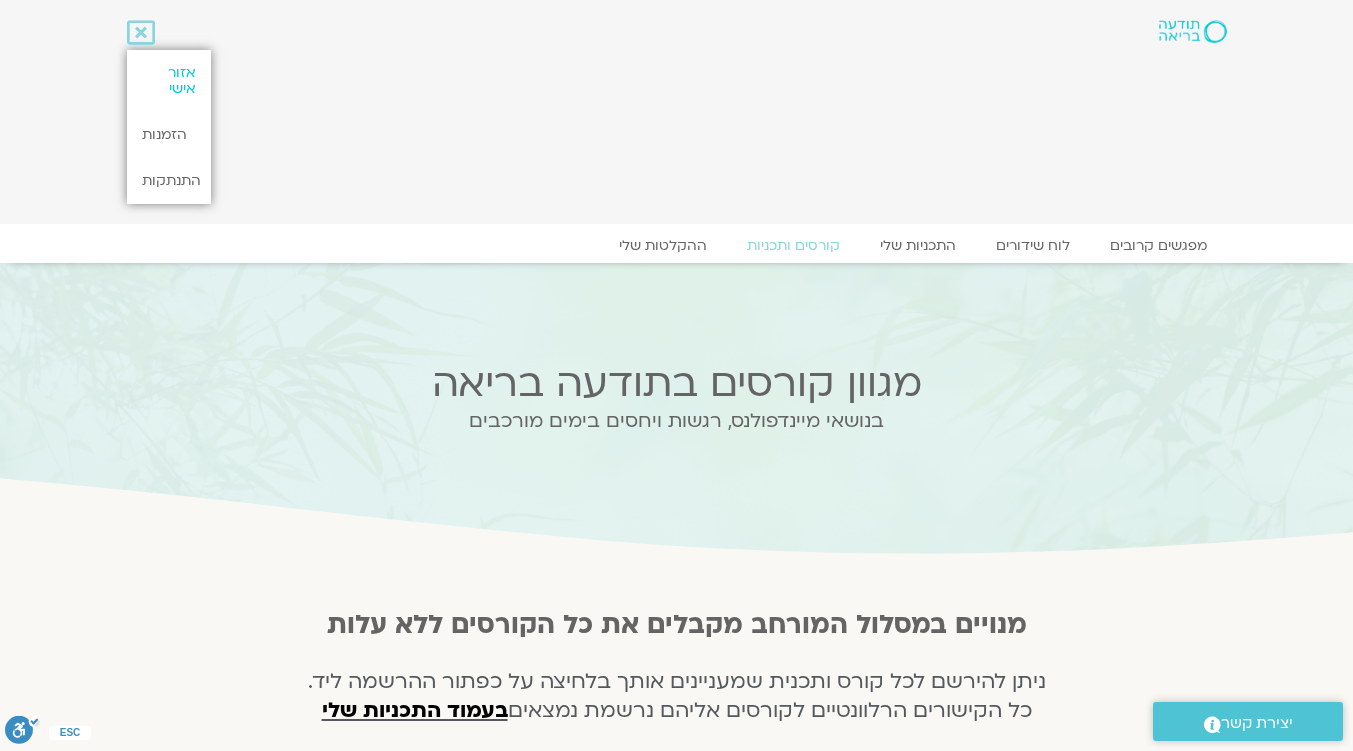 click on "אזור אישי" at bounding box center [169, 81] 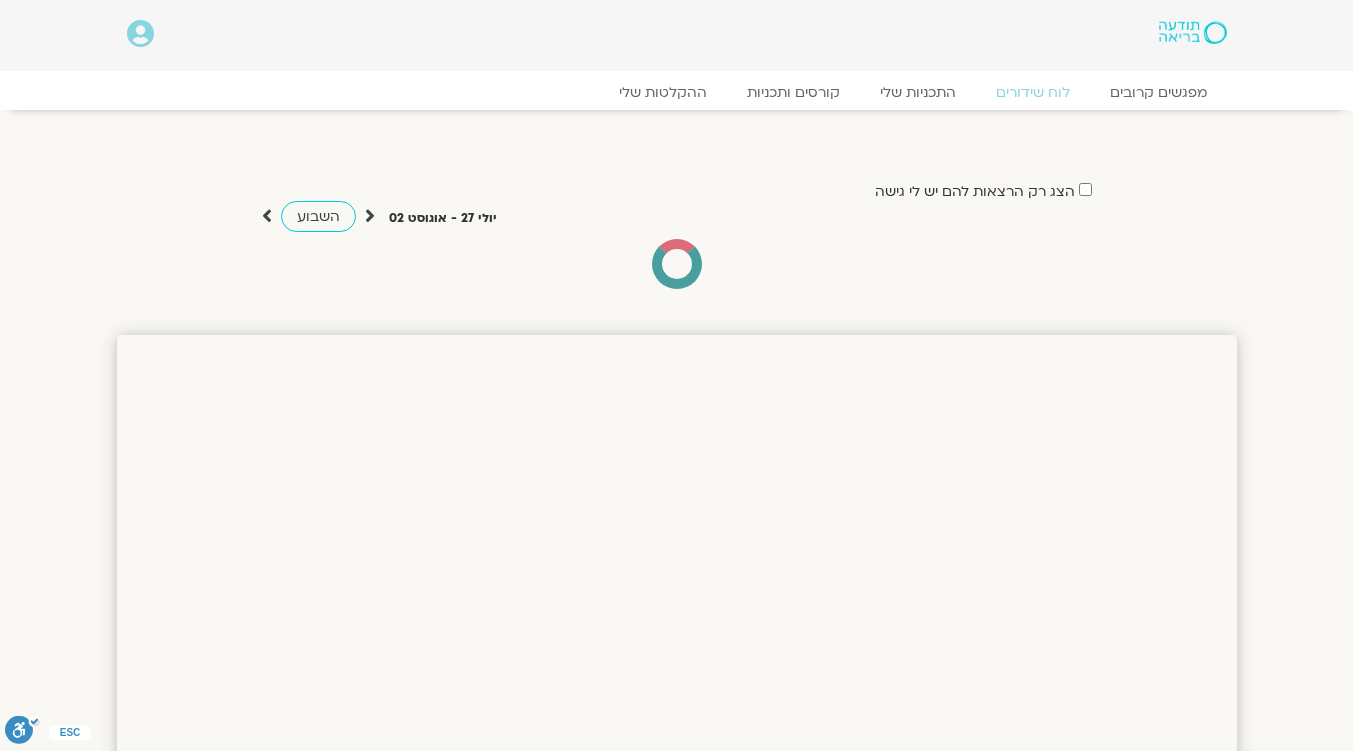 scroll, scrollTop: 0, scrollLeft: 0, axis: both 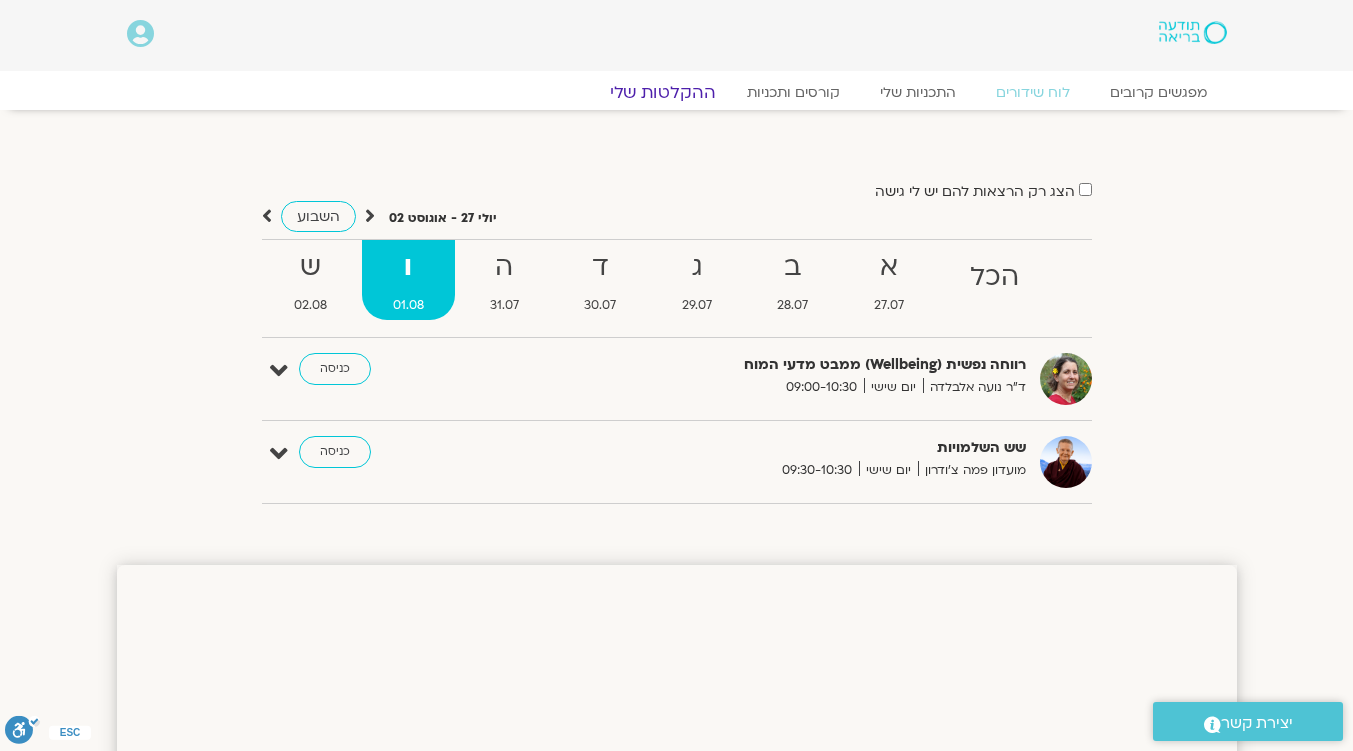 click on "ההקלטות שלי" 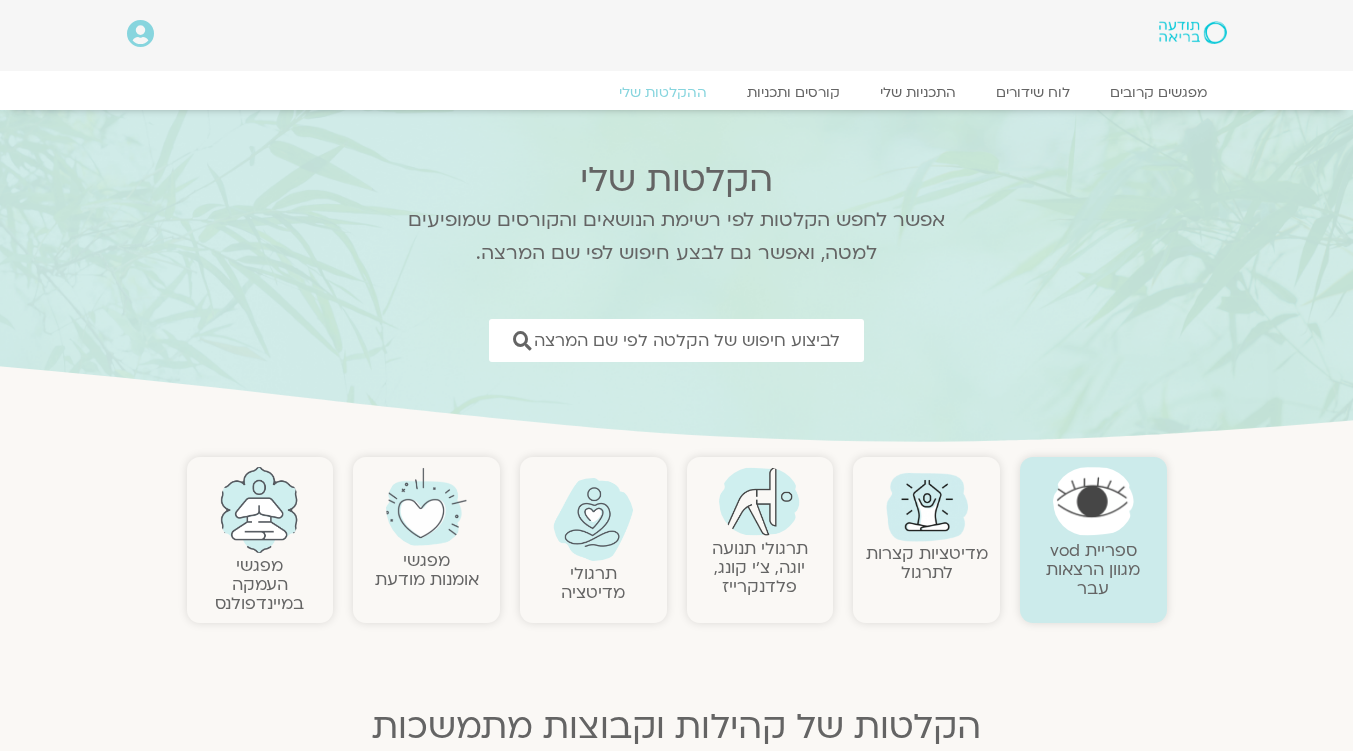 scroll, scrollTop: 0, scrollLeft: 0, axis: both 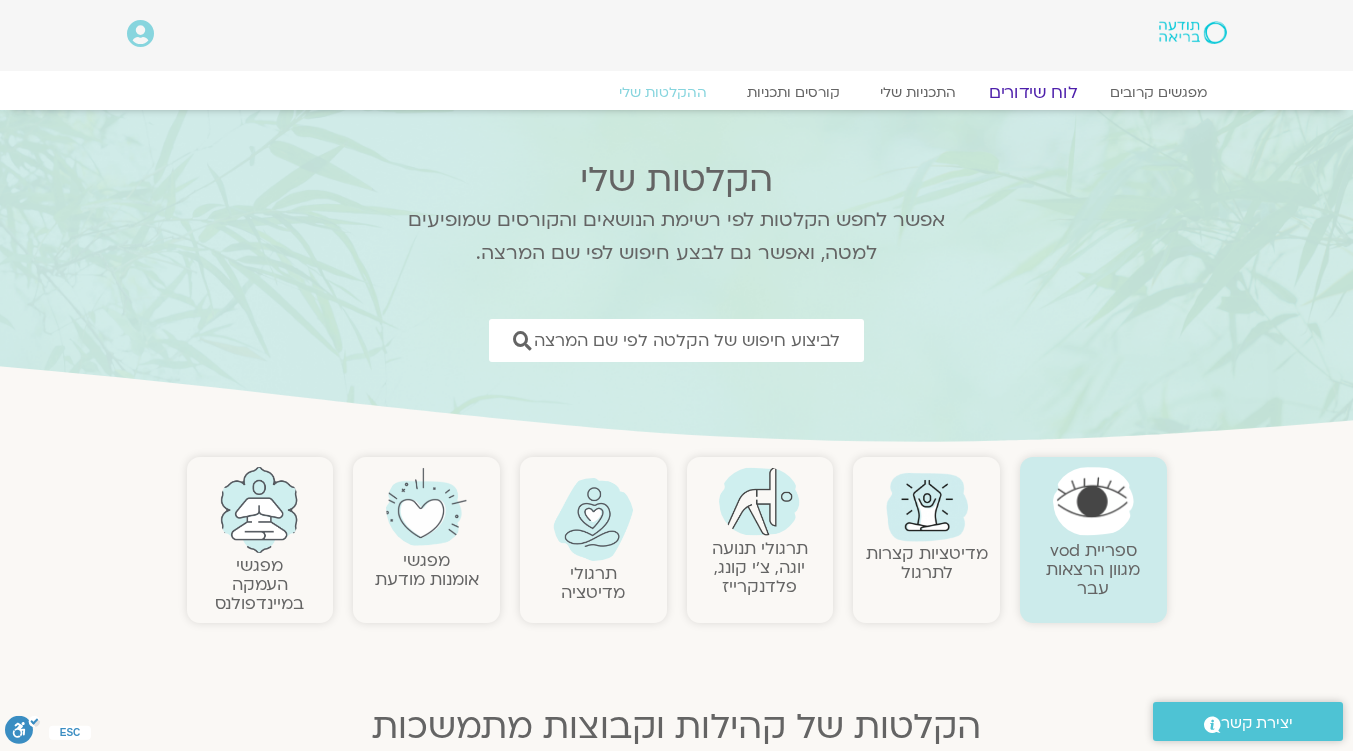 click on "לוח שידורים" 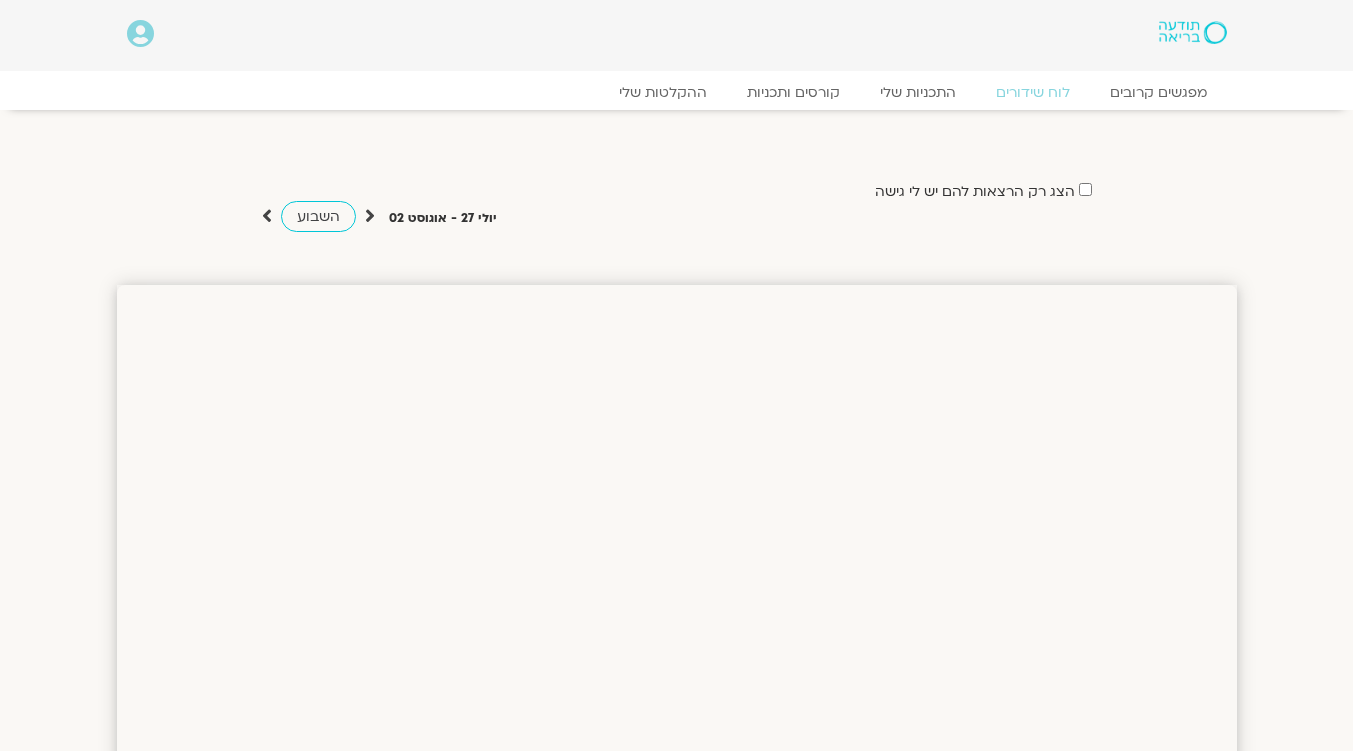 scroll, scrollTop: 0, scrollLeft: 0, axis: both 